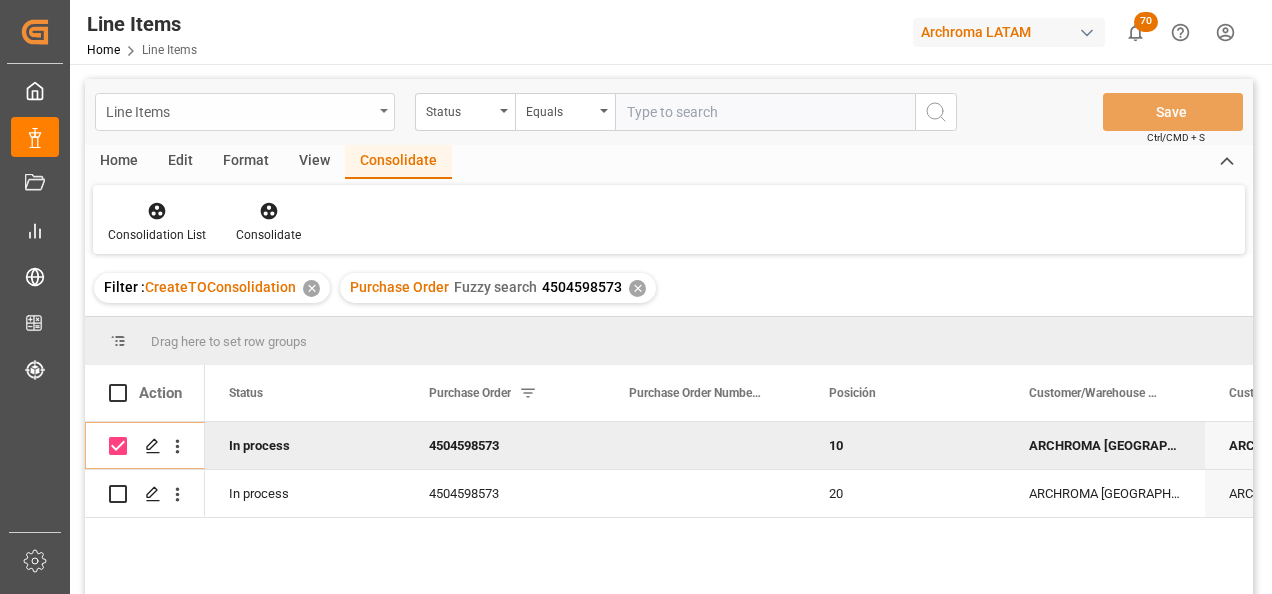 scroll, scrollTop: 0, scrollLeft: 0, axis: both 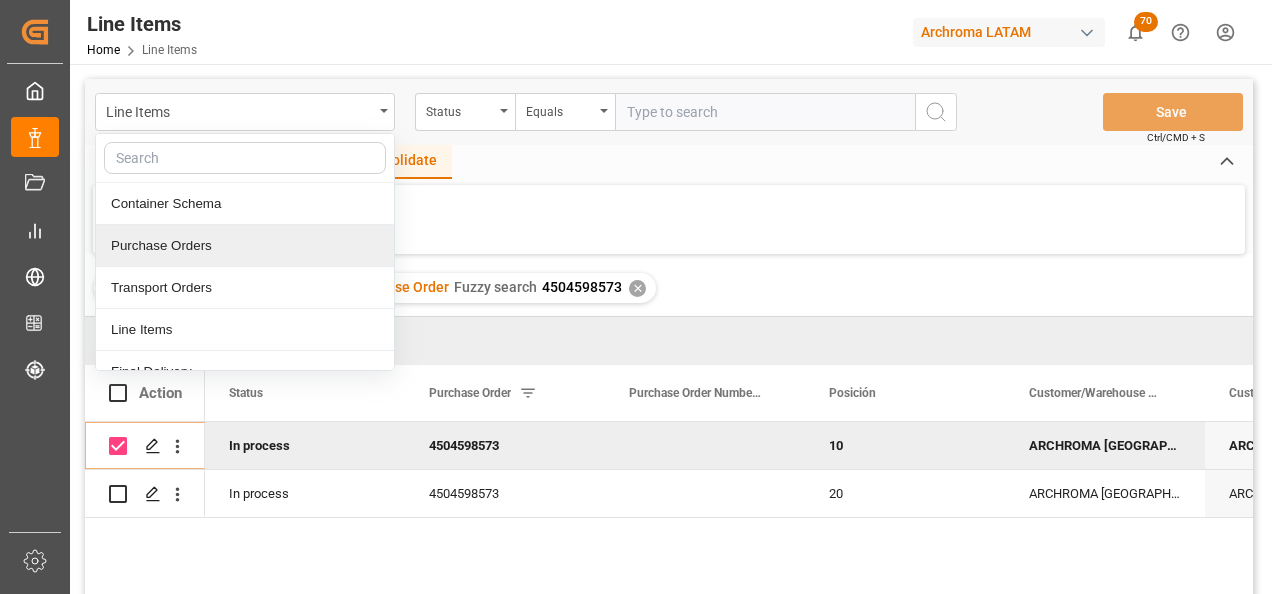 click on "Purchase Orders" at bounding box center (245, 246) 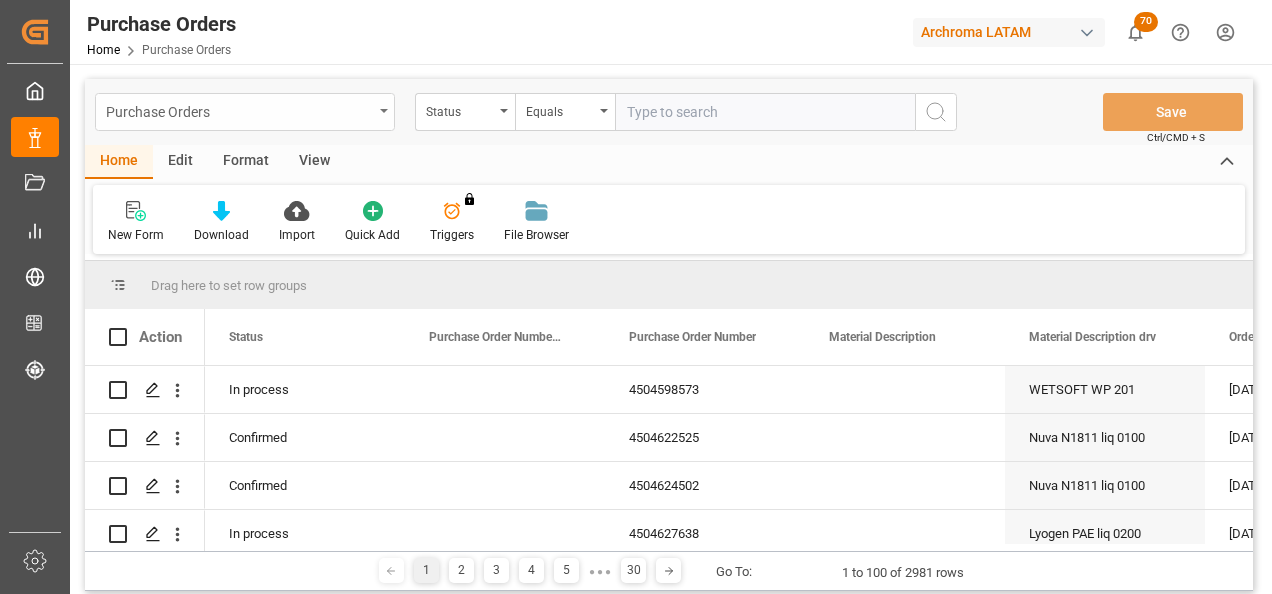 click on "Purchase Orders" at bounding box center [239, 110] 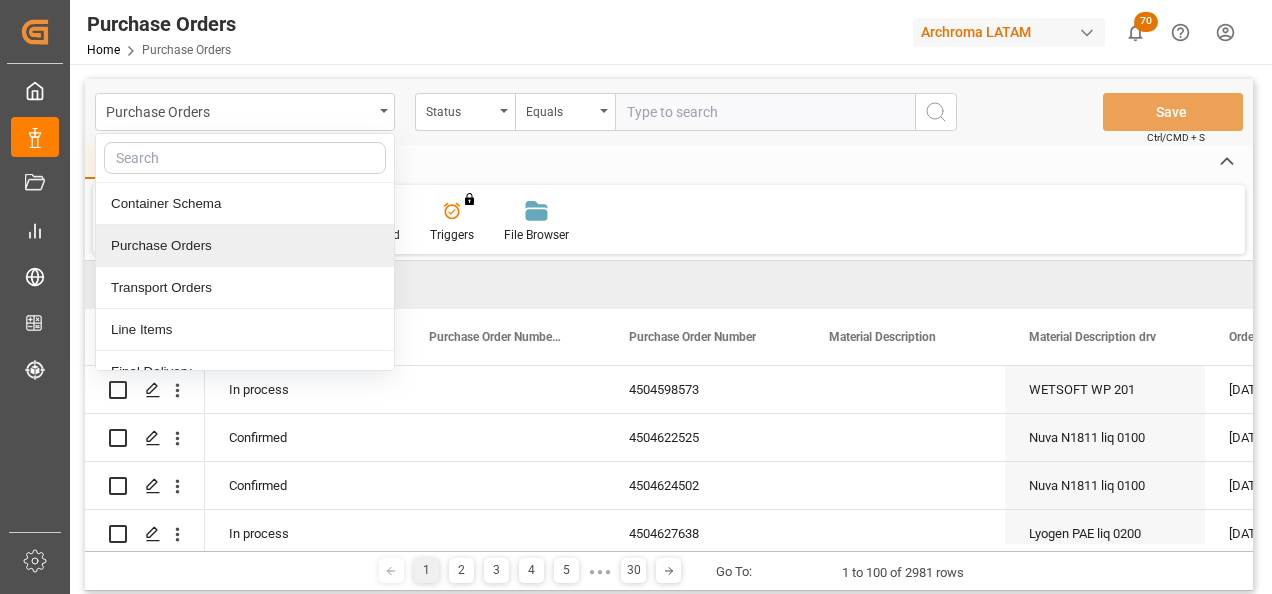 click on "Container Schema" at bounding box center [245, 204] 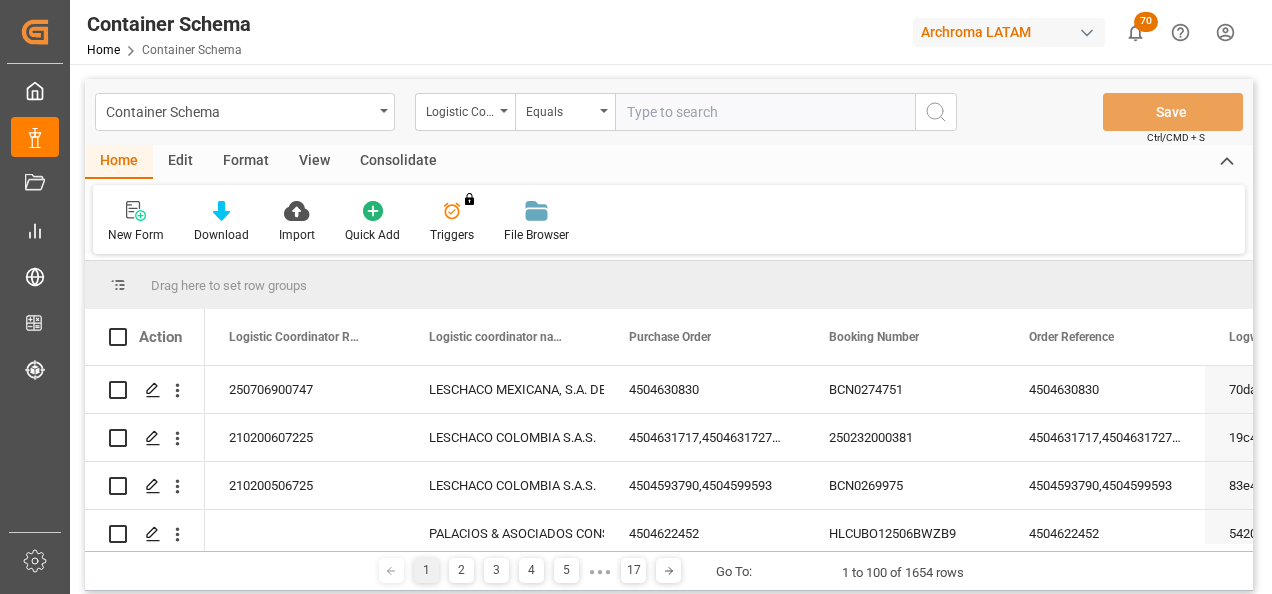 click on "Logistic Coordinator Reference Number" at bounding box center (465, 112) 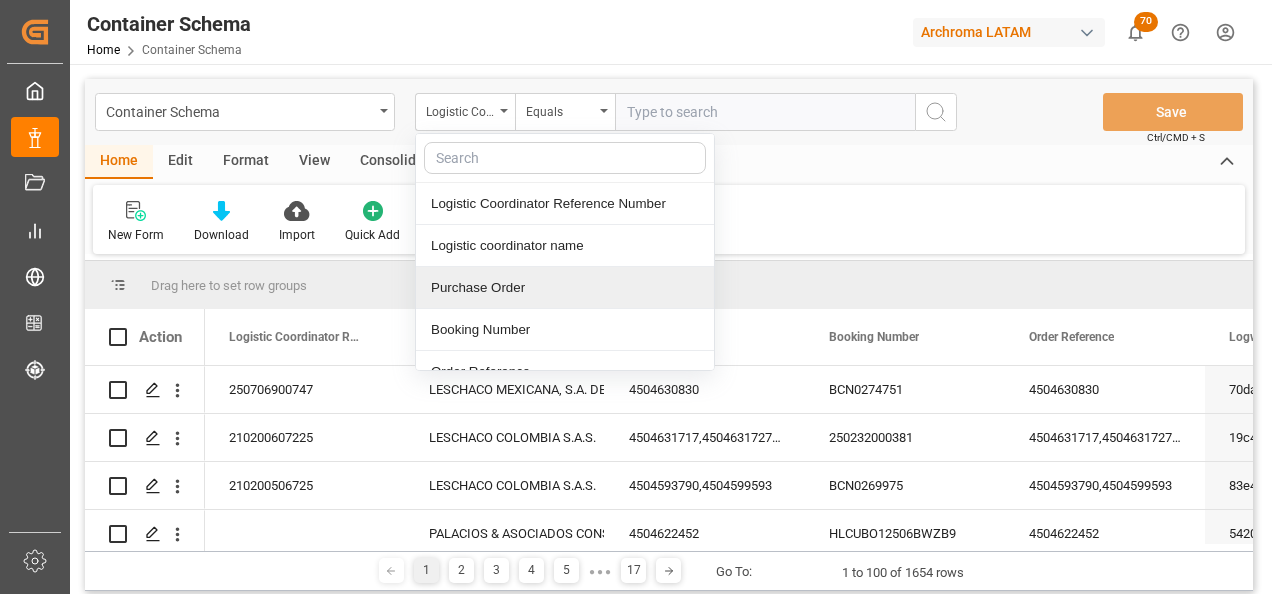 click on "Purchase Order" at bounding box center (565, 288) 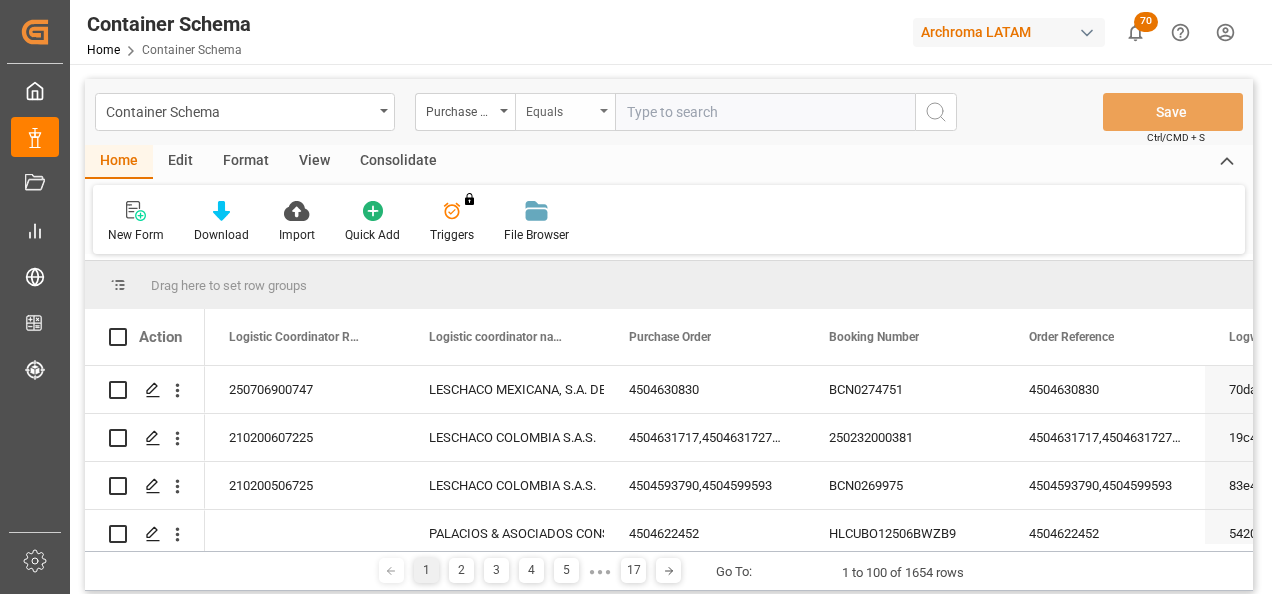 click on "Equals" at bounding box center [560, 109] 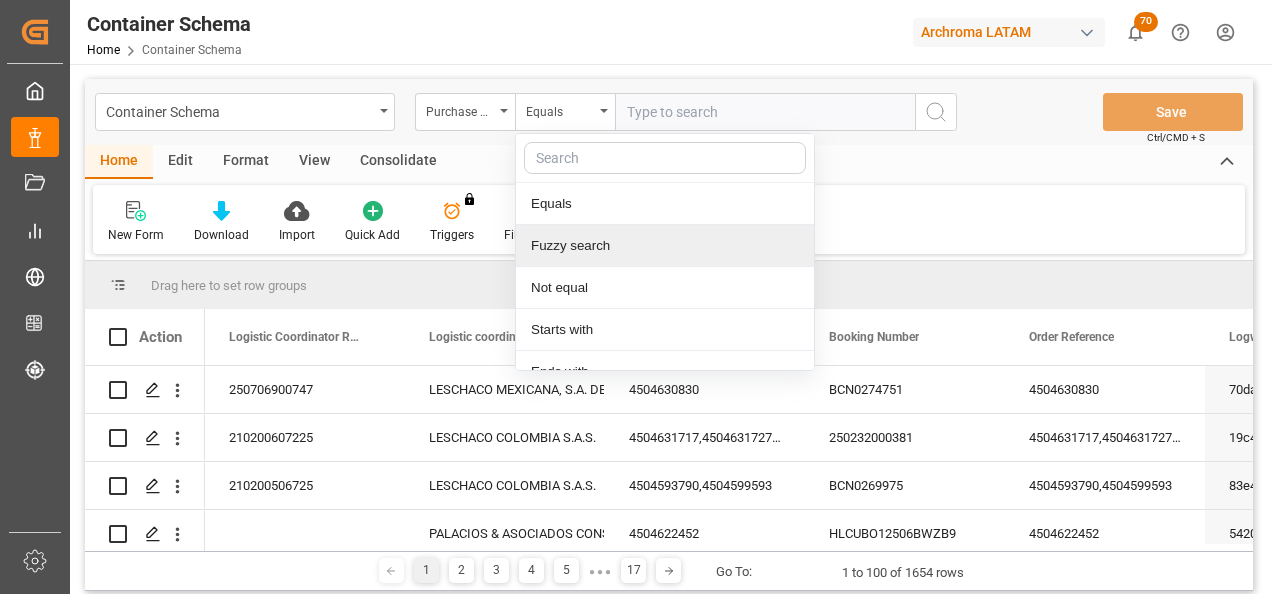 drag, startPoint x: 595, startPoint y: 239, endPoint x: 616, endPoint y: 234, distance: 21.587032 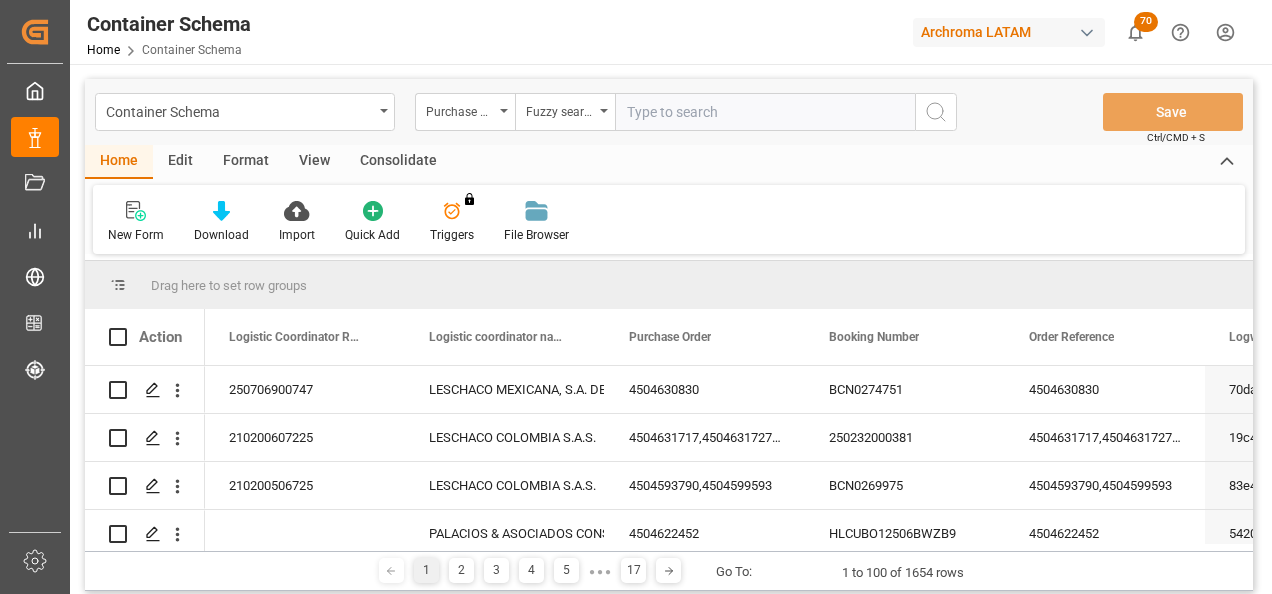 paste on "4504592641" 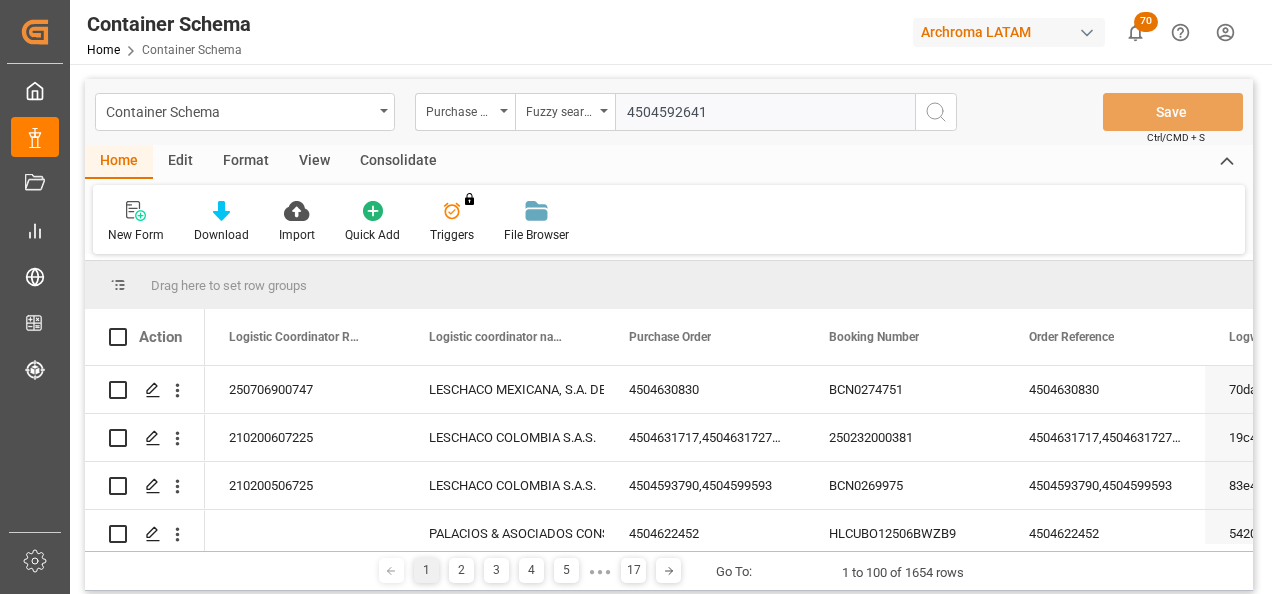 type on "4504592641" 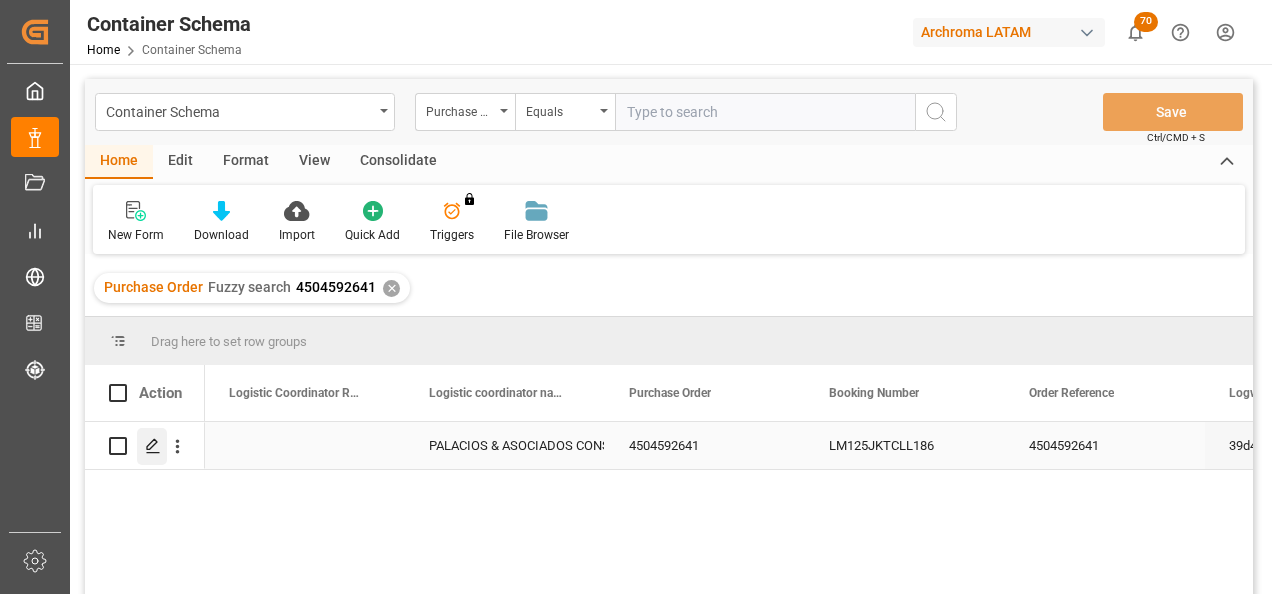click at bounding box center (152, 446) 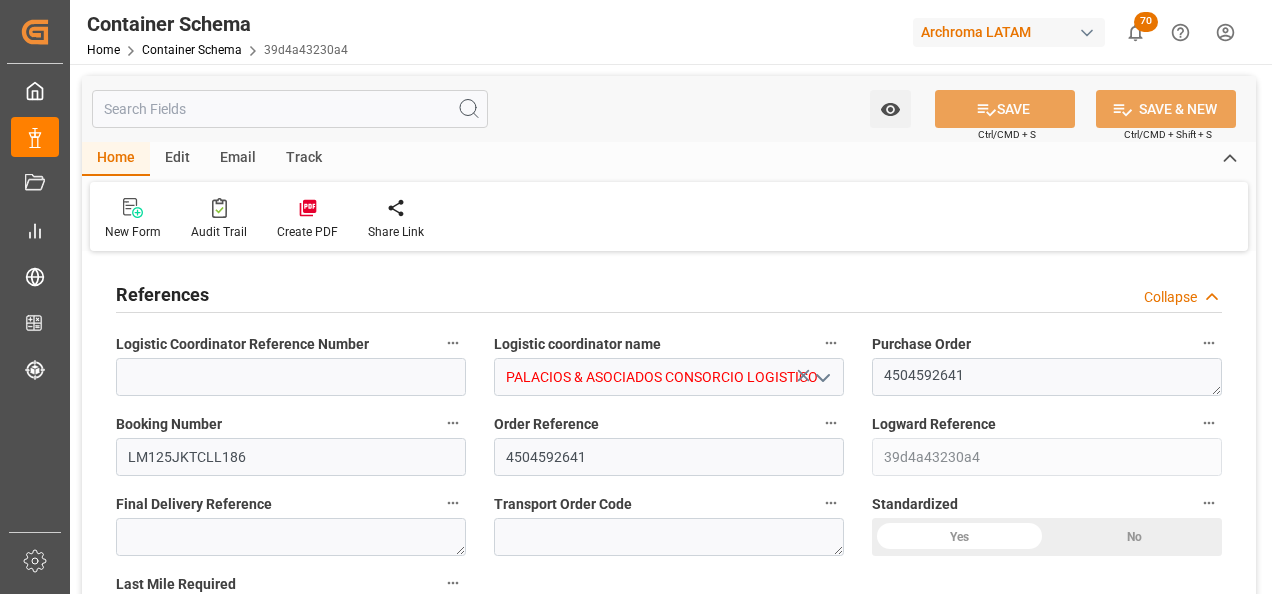 type on "0" 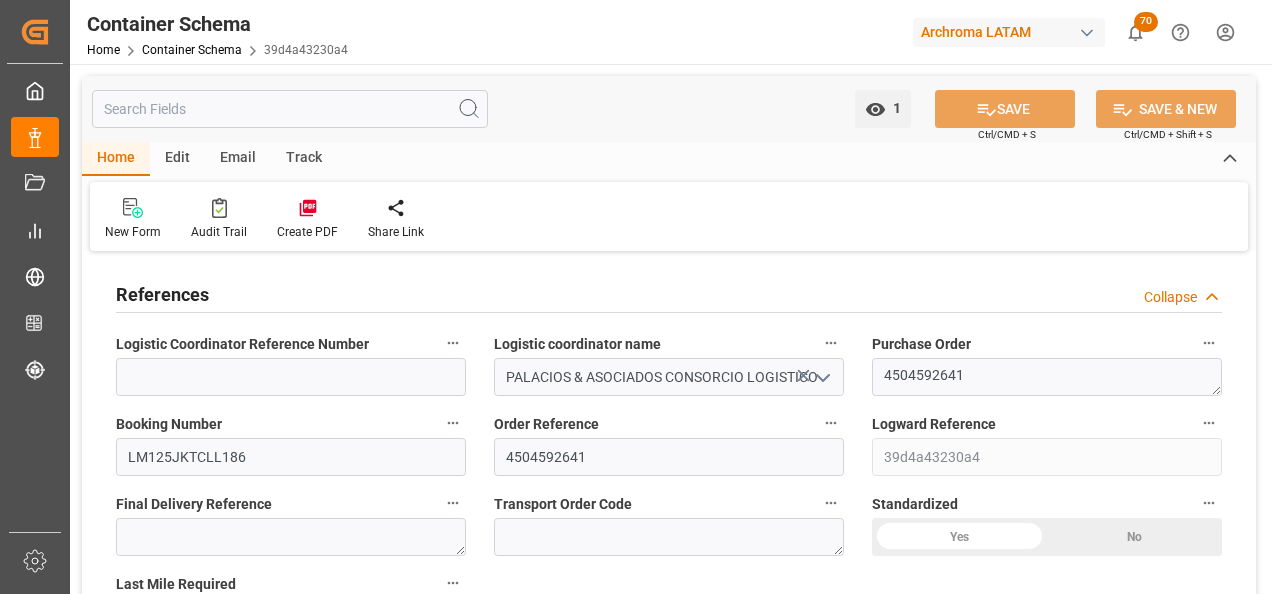 type on "[DATE] 16:00" 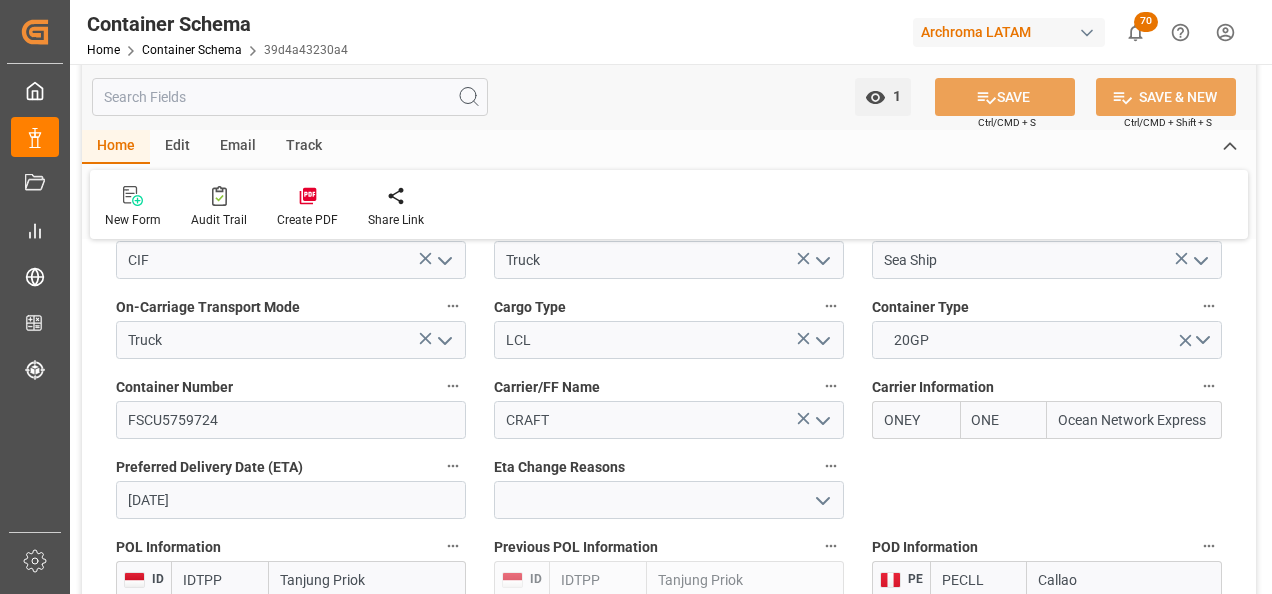 scroll, scrollTop: 2200, scrollLeft: 0, axis: vertical 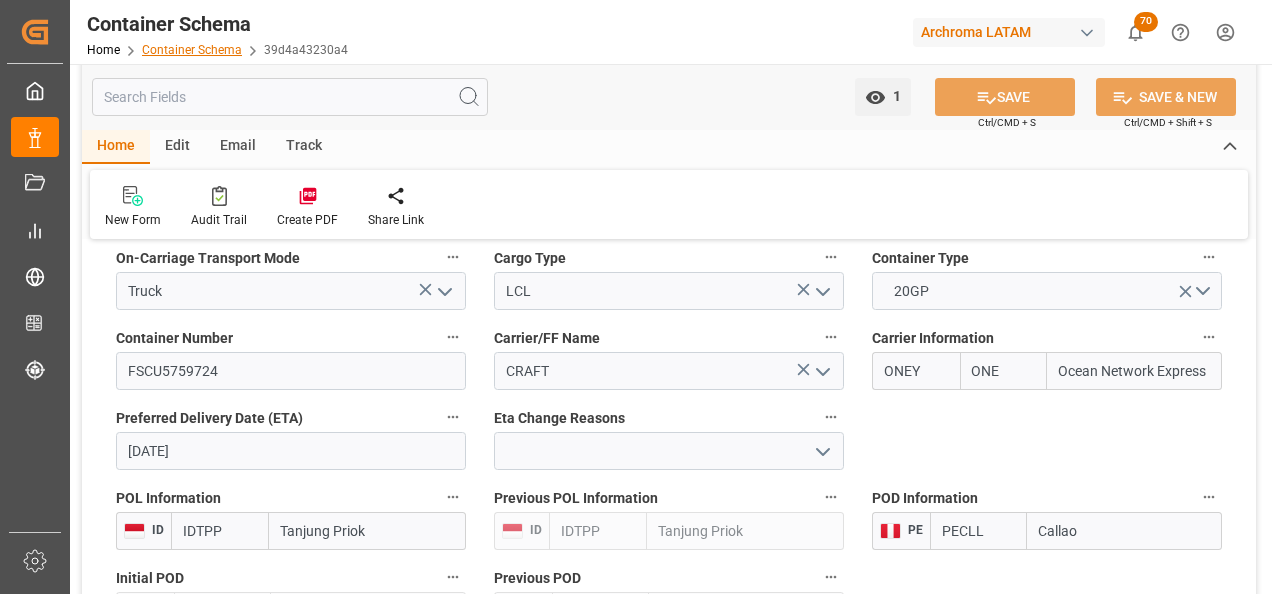 click on "Container Schema" at bounding box center [192, 50] 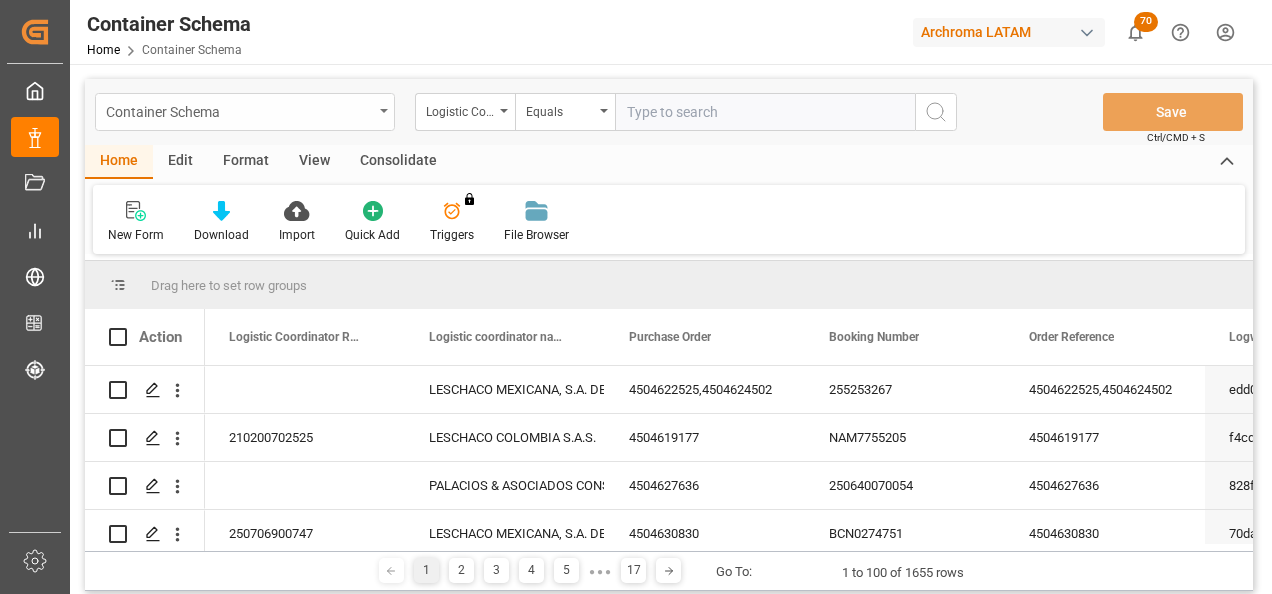 click on "Container Schema" at bounding box center (239, 110) 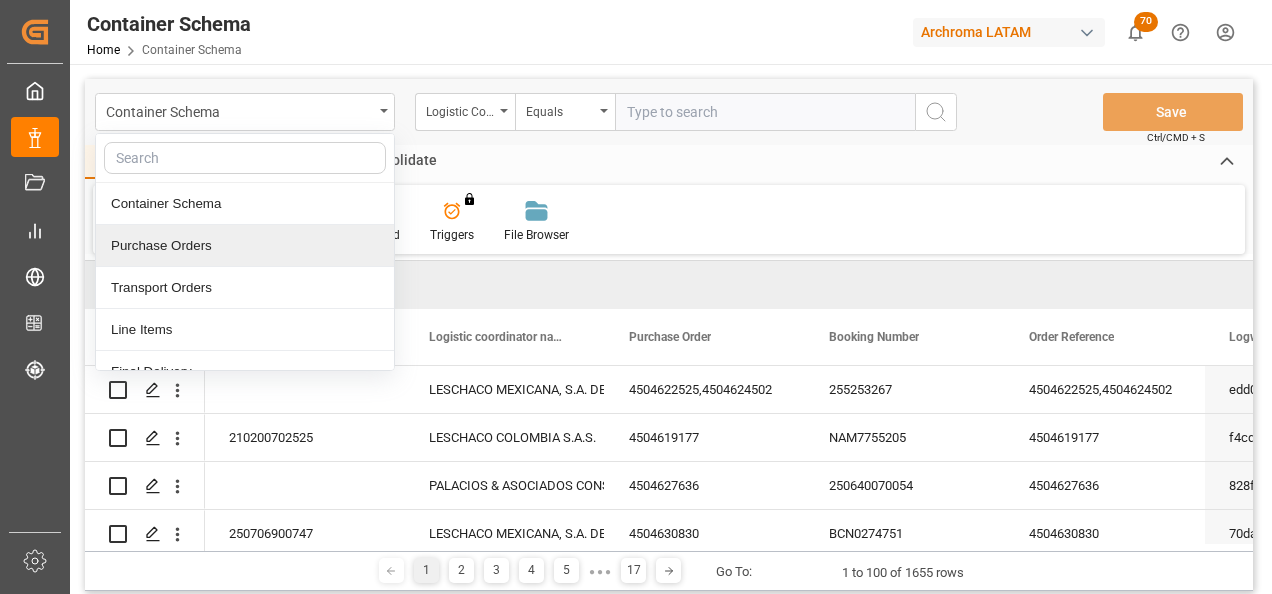 click on "Purchase Orders" at bounding box center [245, 246] 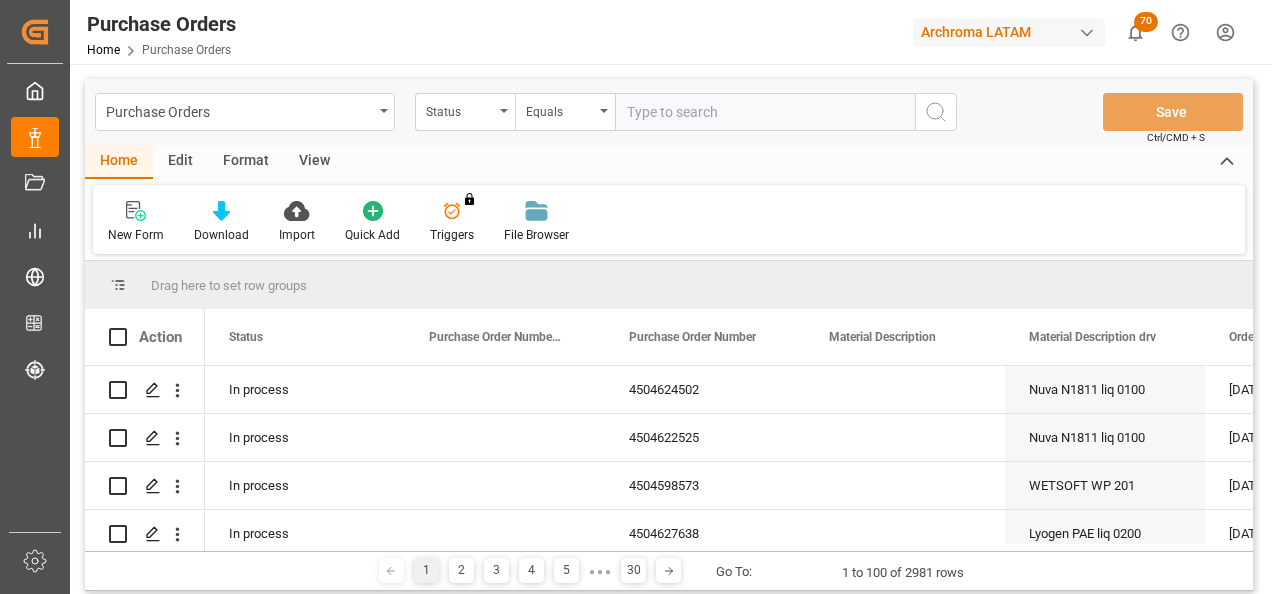 click on "Status" at bounding box center [465, 112] 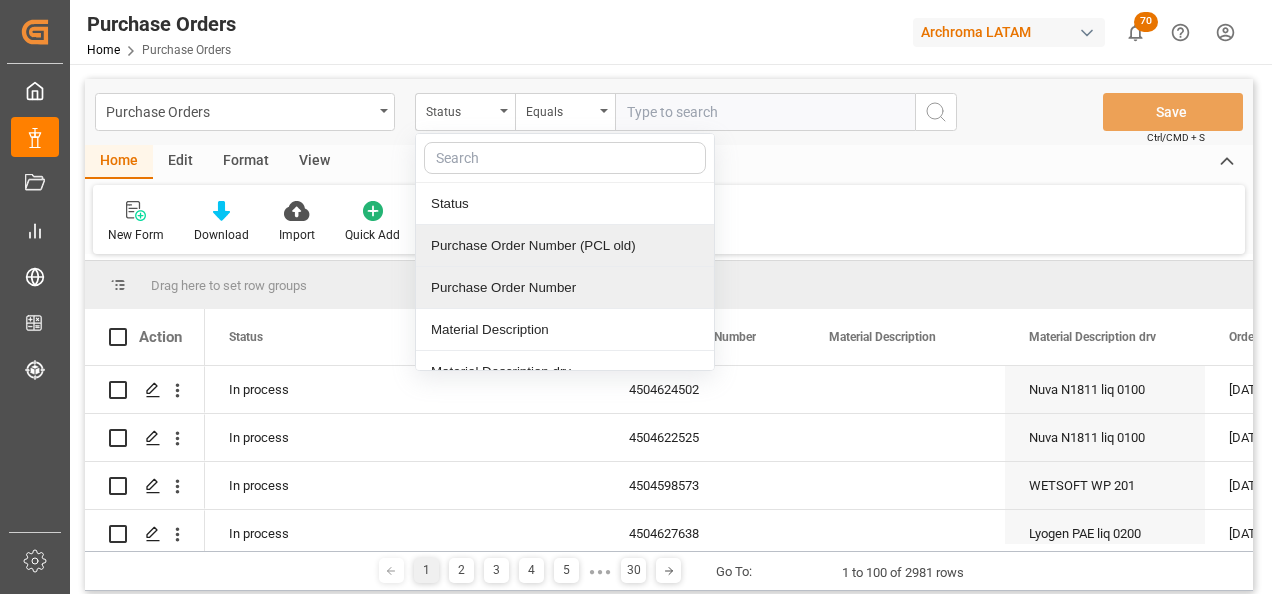 click on "Purchase Order Number" at bounding box center (565, 288) 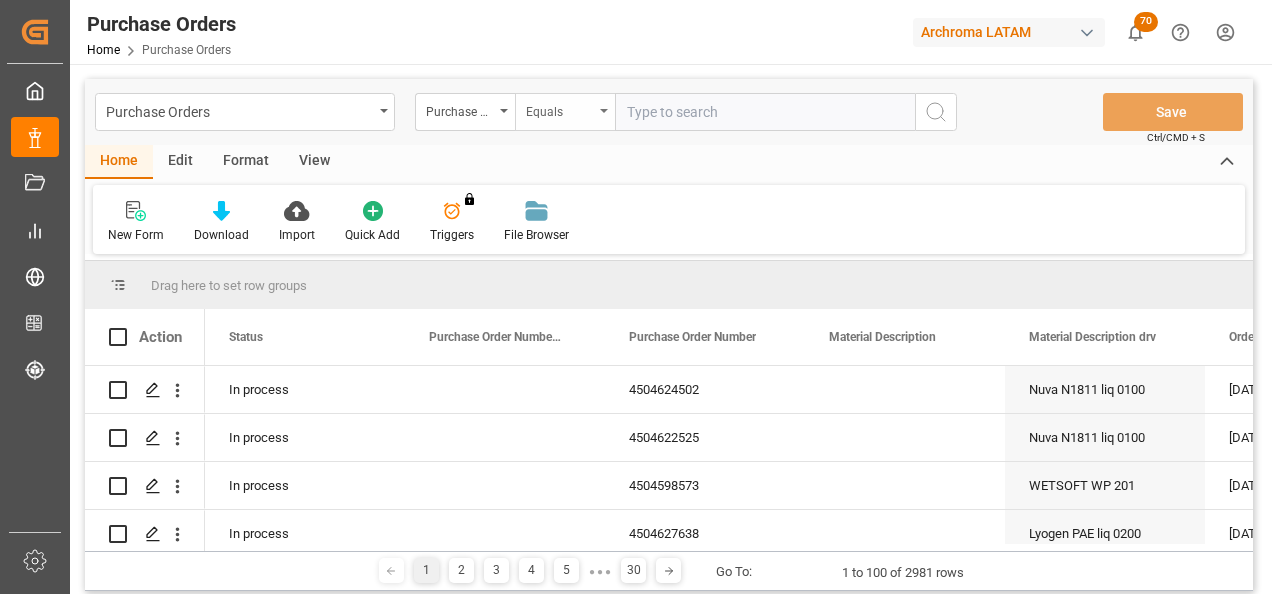 click on "Equals" at bounding box center [560, 109] 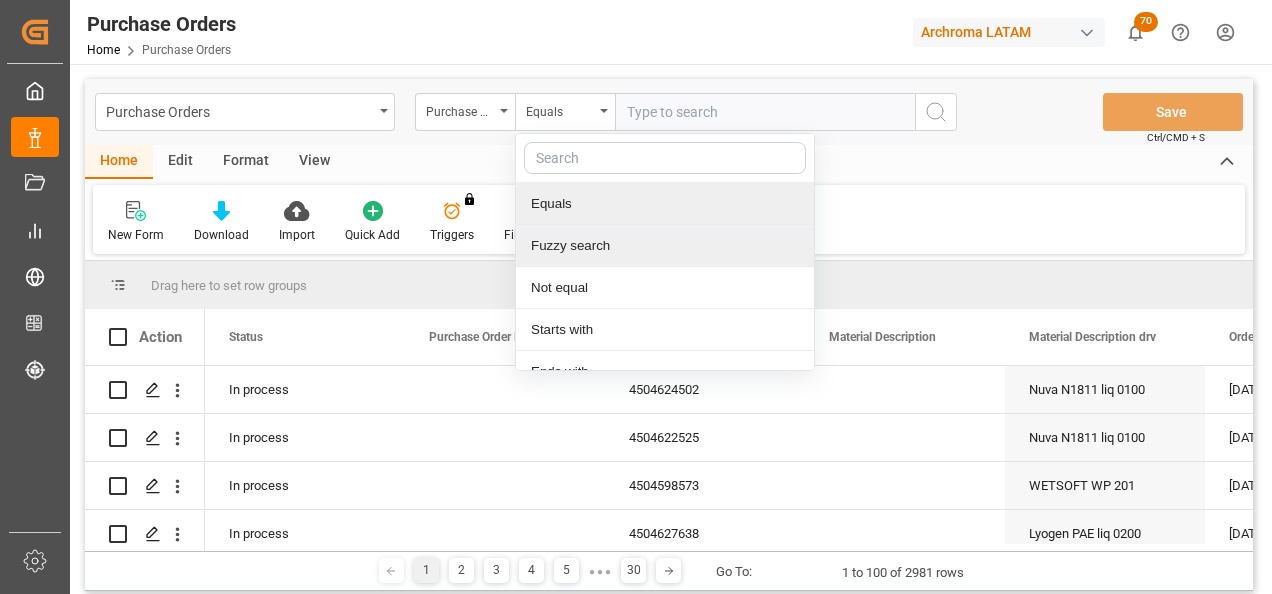 click on "Fuzzy search" at bounding box center [665, 246] 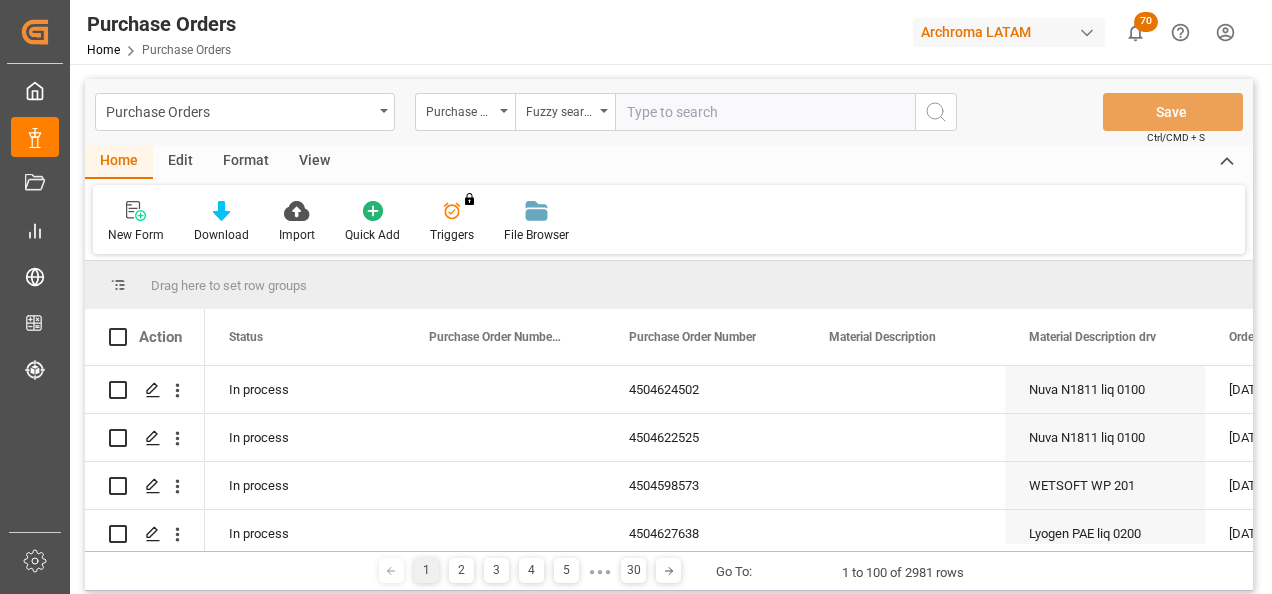 paste on "4504610636" 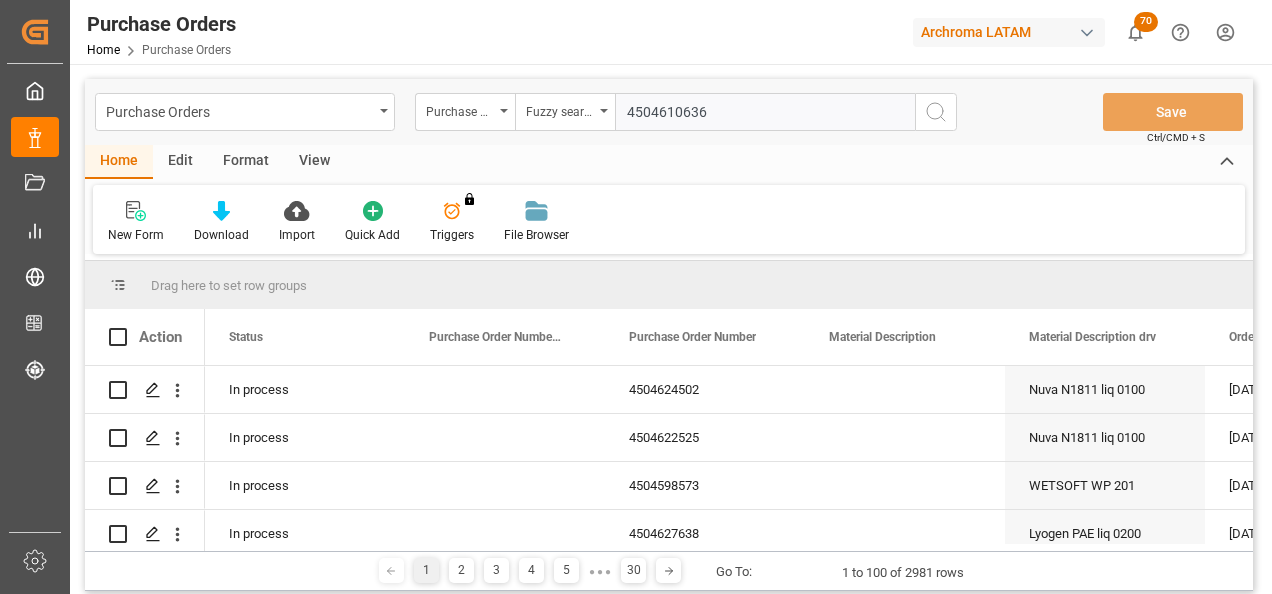 type on "4504610636" 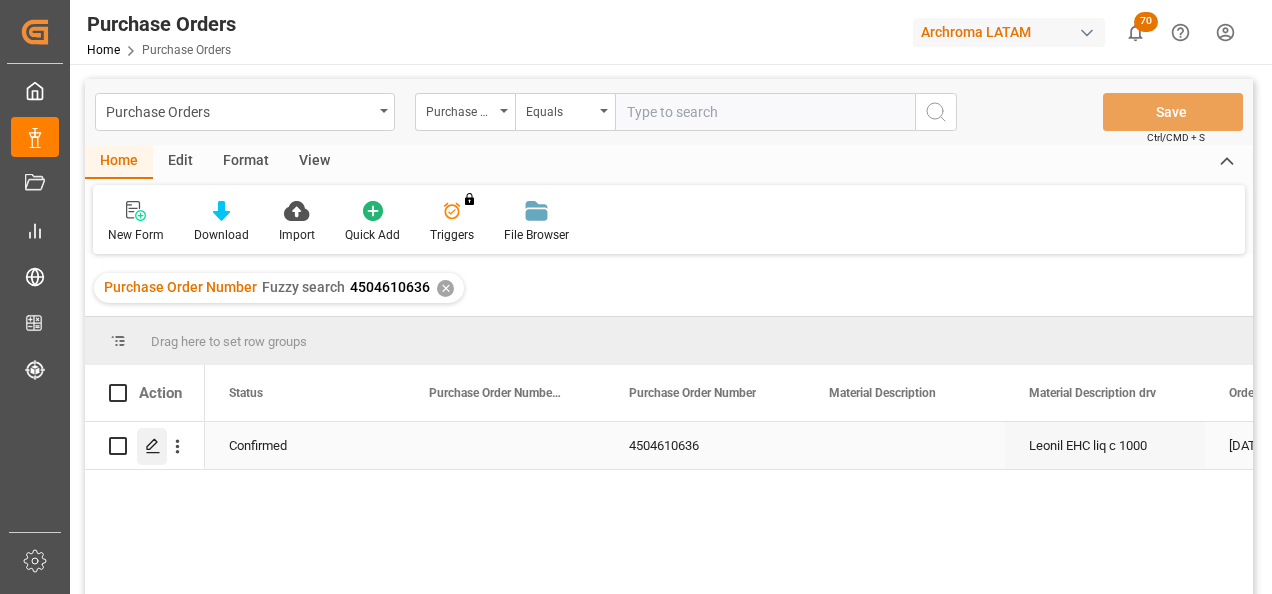click 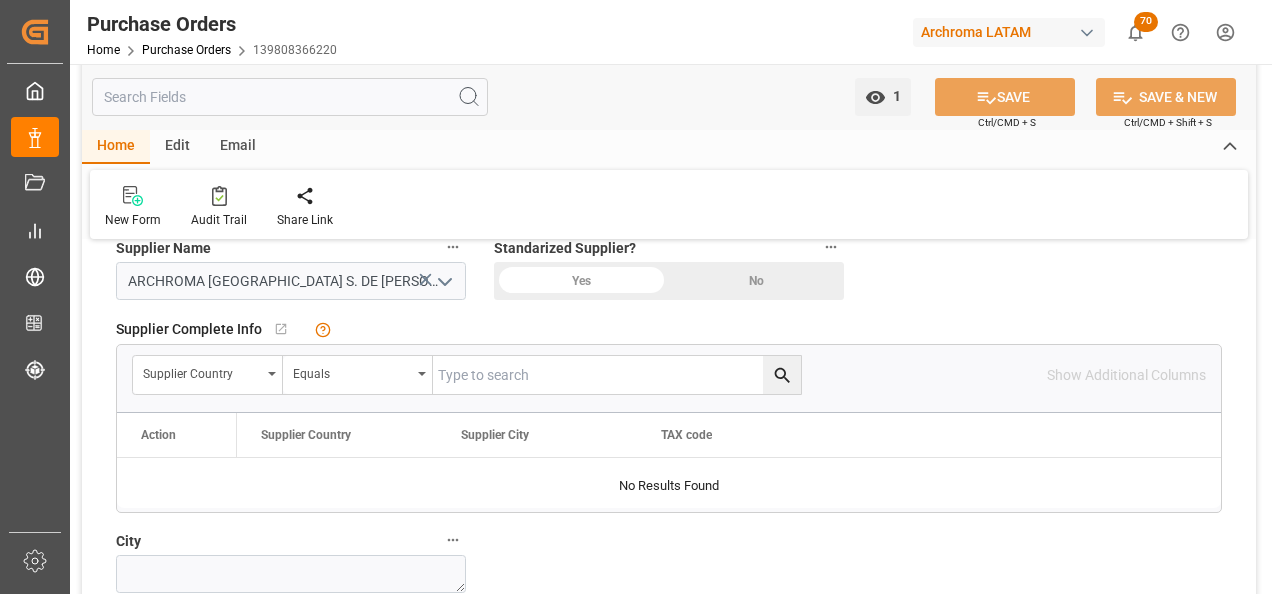 scroll, scrollTop: 1300, scrollLeft: 0, axis: vertical 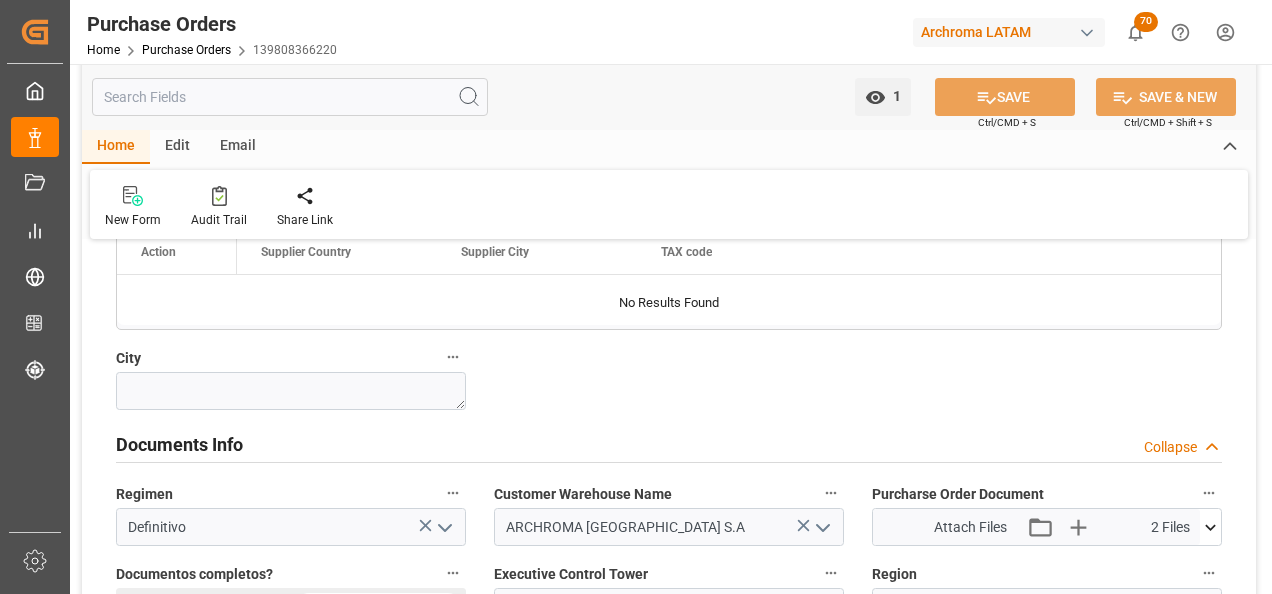 click 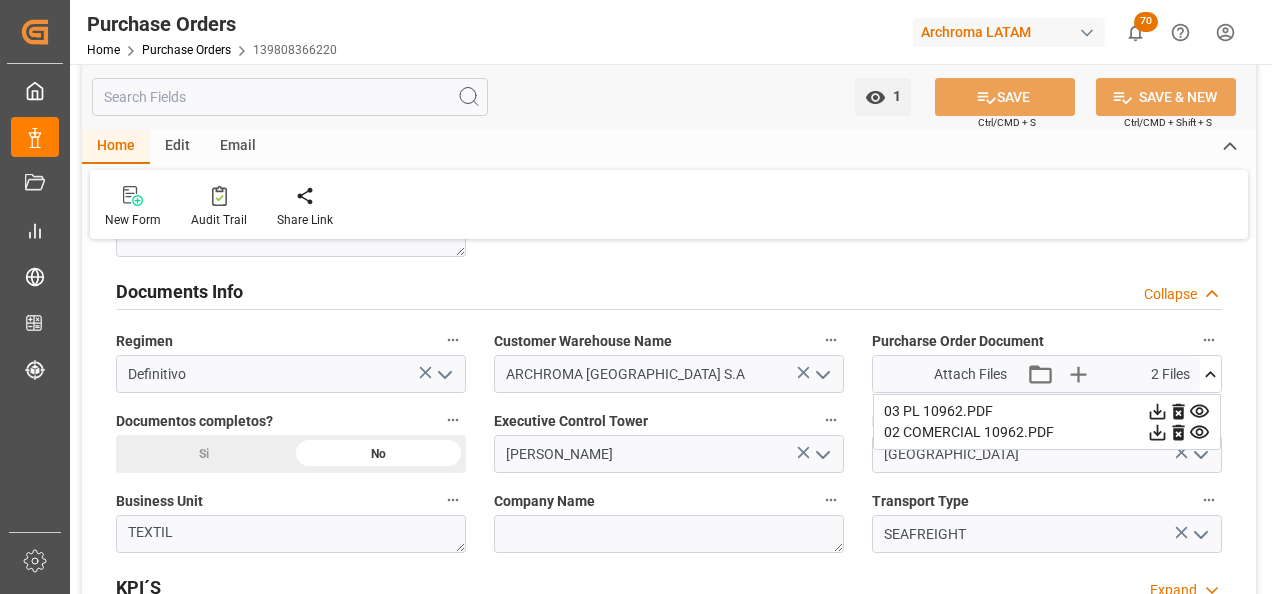 scroll, scrollTop: 1500, scrollLeft: 0, axis: vertical 